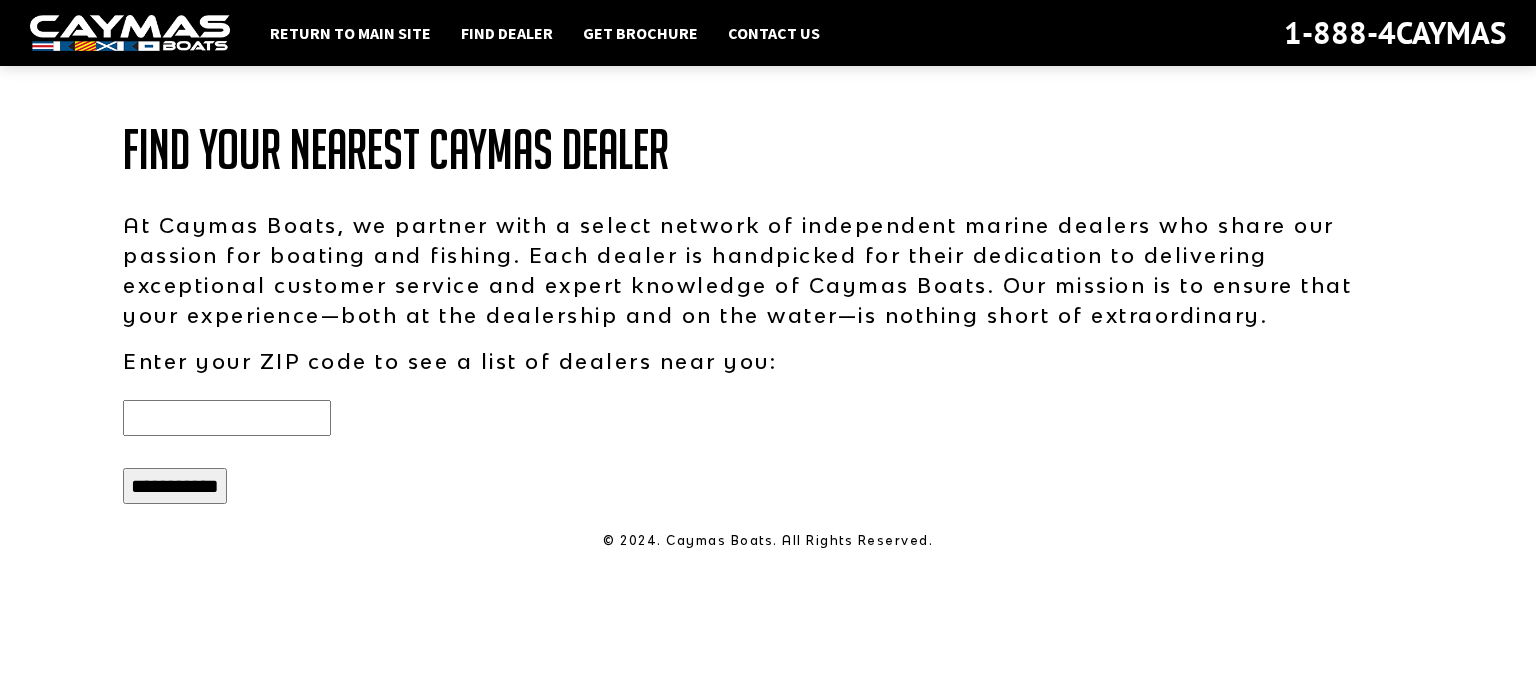 scroll, scrollTop: 0, scrollLeft: 0, axis: both 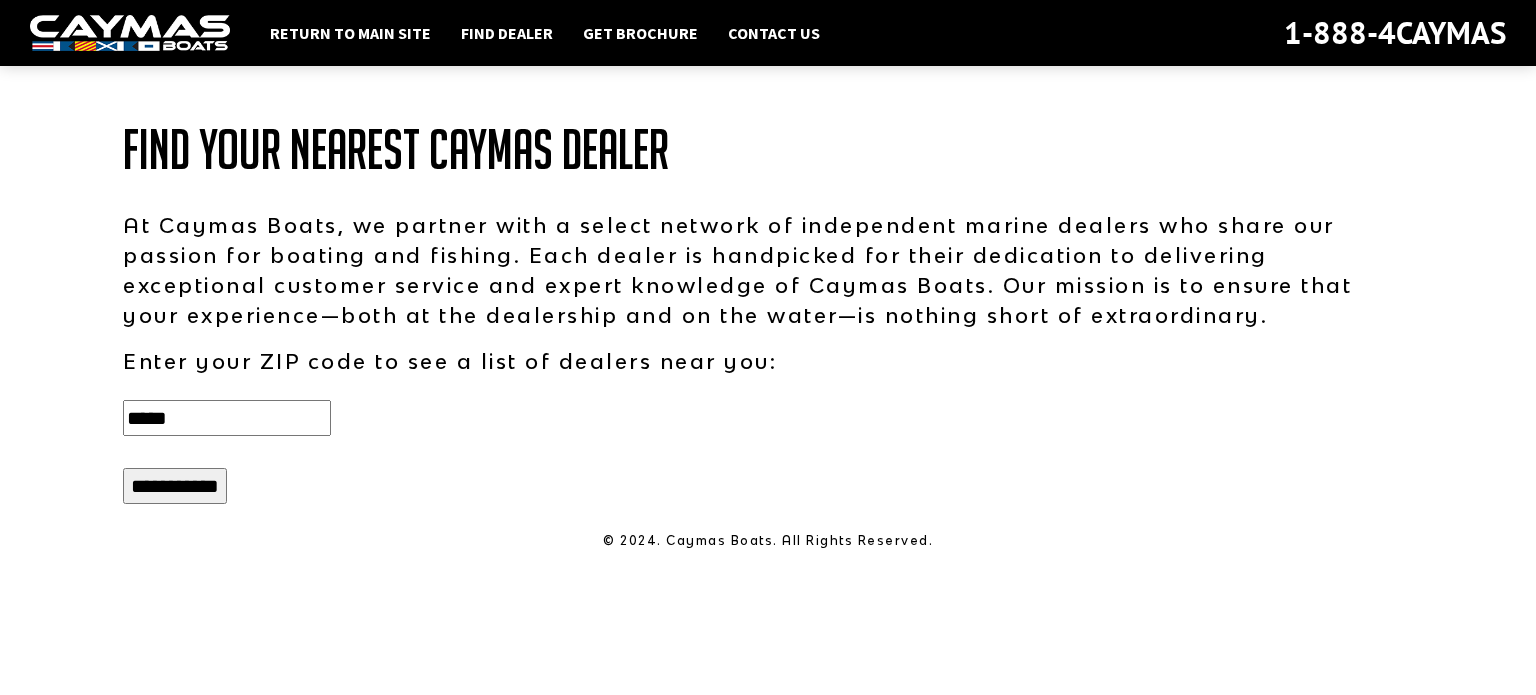click on "**********" at bounding box center [175, 486] 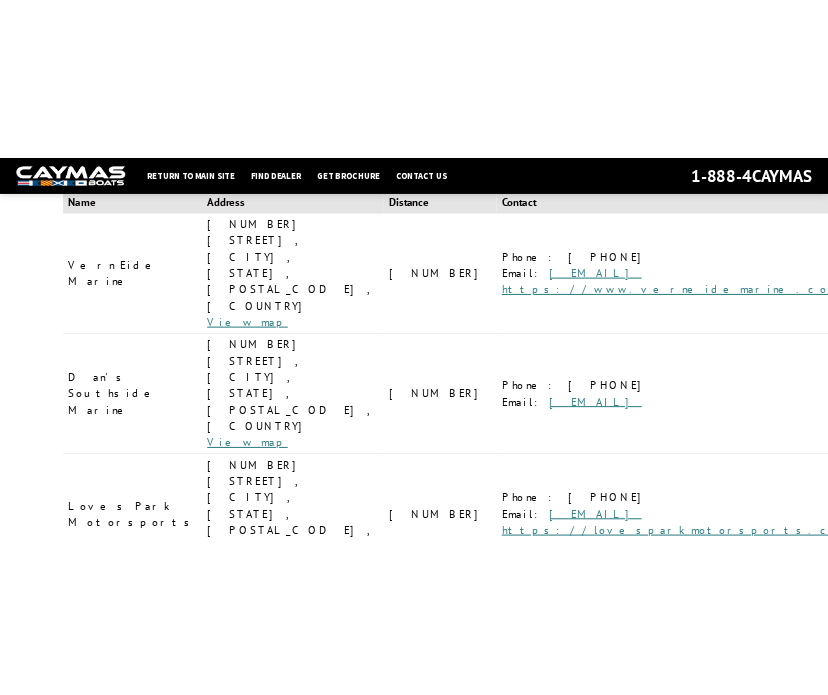 scroll, scrollTop: 0, scrollLeft: 0, axis: both 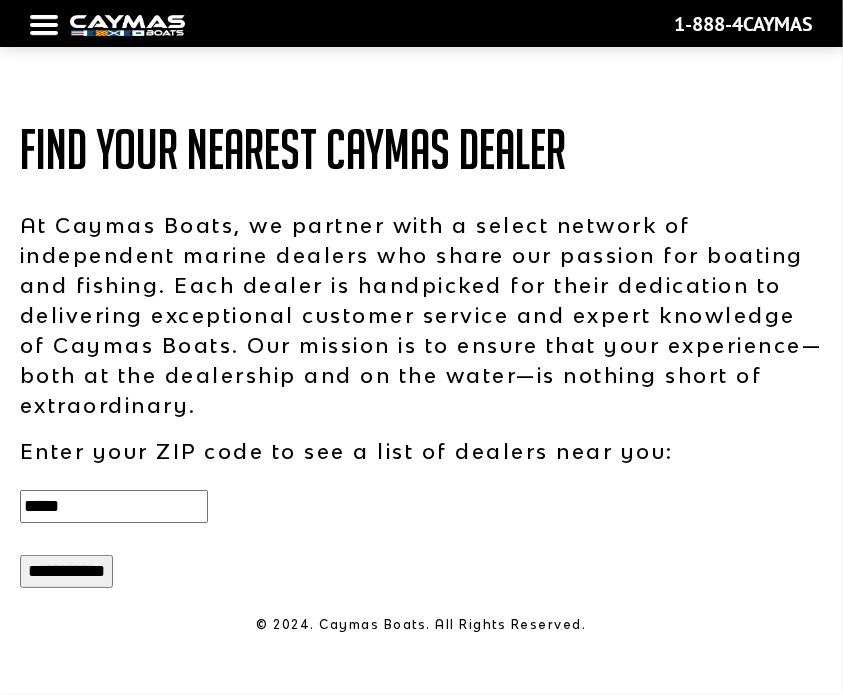 click on "*****" at bounding box center (114, 506) 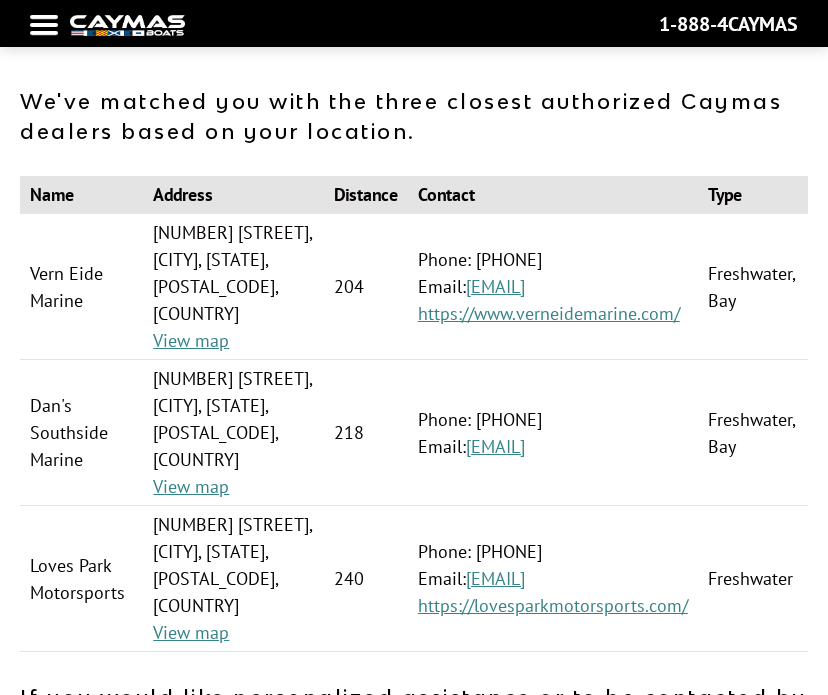 scroll, scrollTop: 100, scrollLeft: 0, axis: vertical 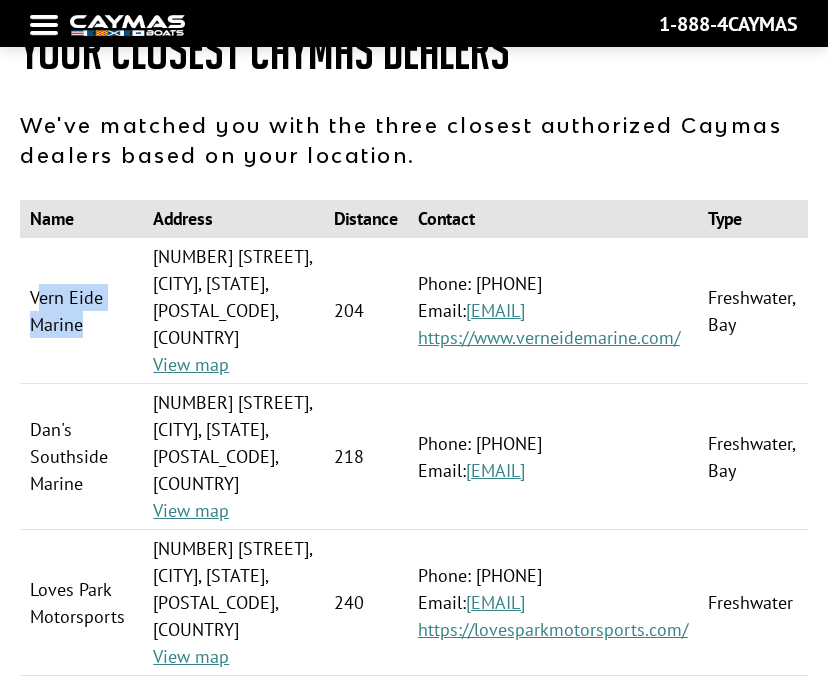 drag, startPoint x: 35, startPoint y: 297, endPoint x: 95, endPoint y: 327, distance: 67.08204 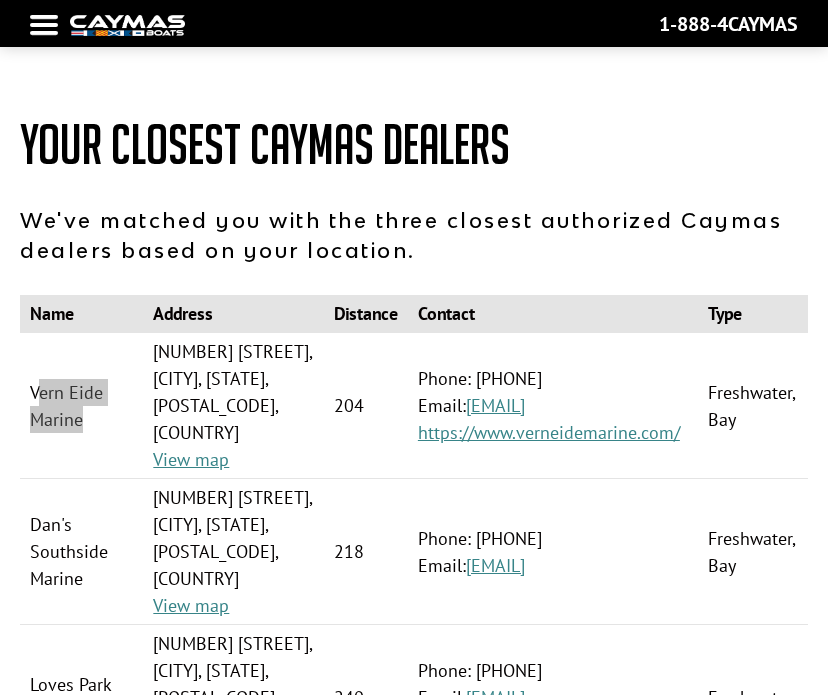 scroll, scrollTop: 0, scrollLeft: 0, axis: both 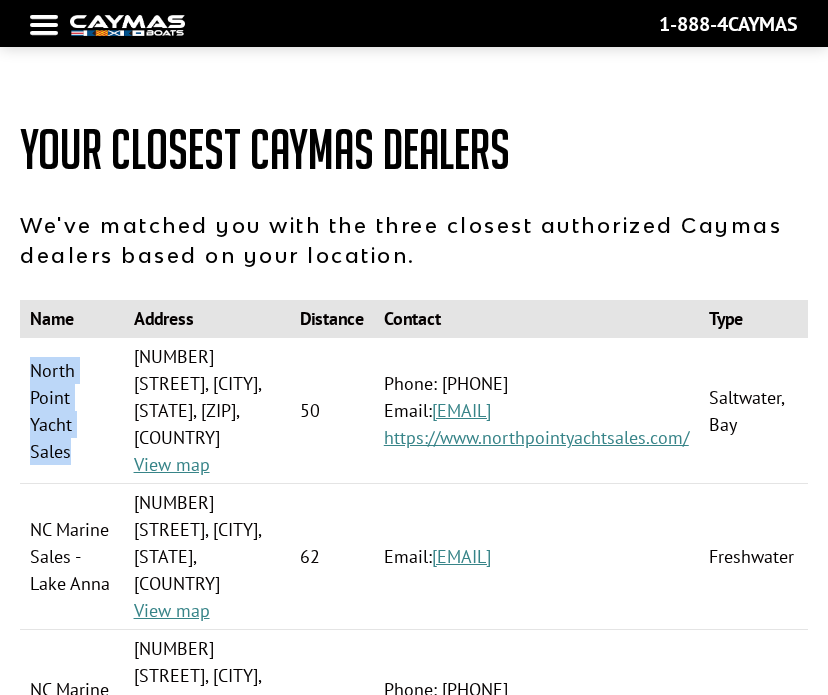 drag, startPoint x: 29, startPoint y: 366, endPoint x: 75, endPoint y: 449, distance: 94.89468 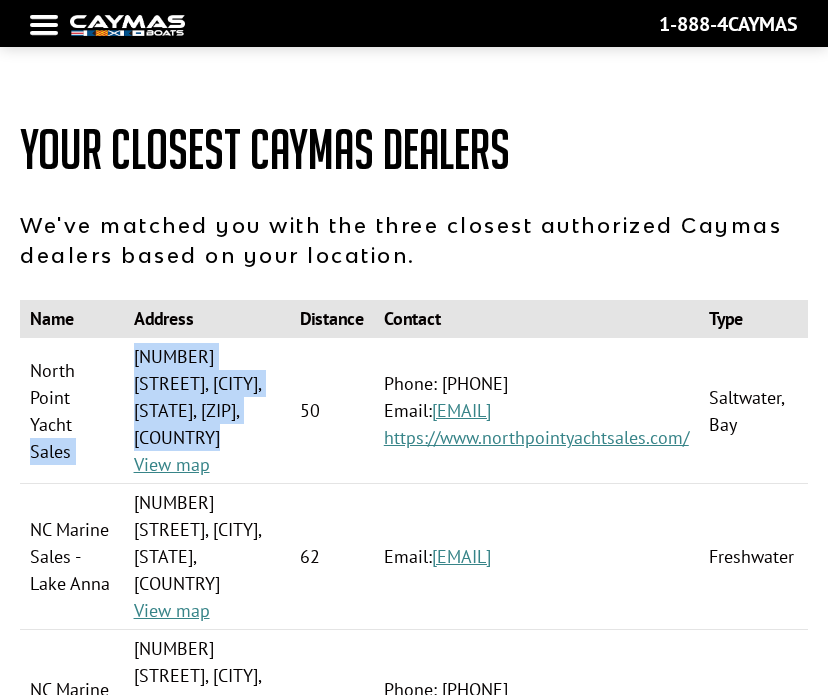 drag, startPoint x: 95, startPoint y: 437, endPoint x: 237, endPoint y: 434, distance: 142.0317 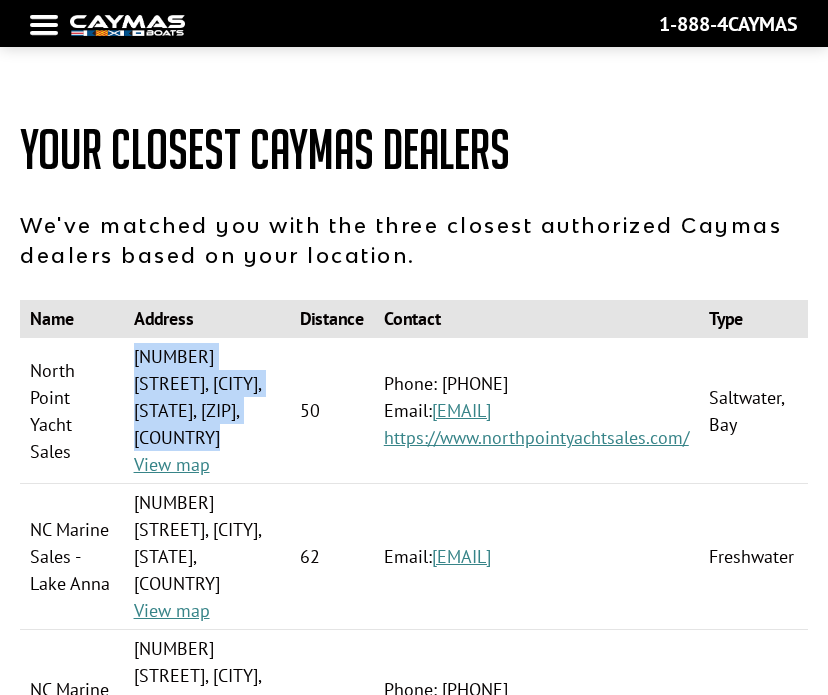 drag, startPoint x: 238, startPoint y: 435, endPoint x: 124, endPoint y: 351, distance: 141.60509 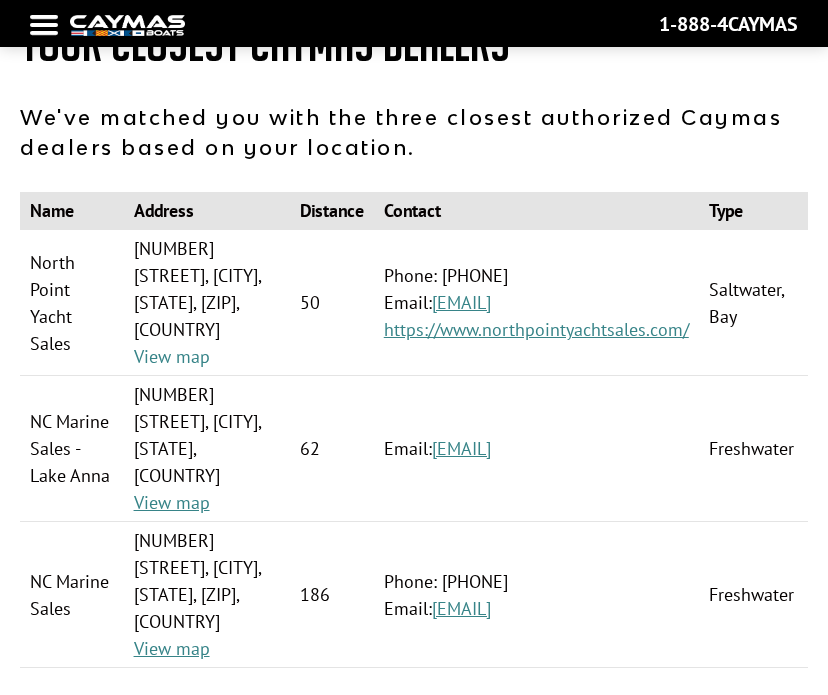 scroll, scrollTop: 100, scrollLeft: 0, axis: vertical 